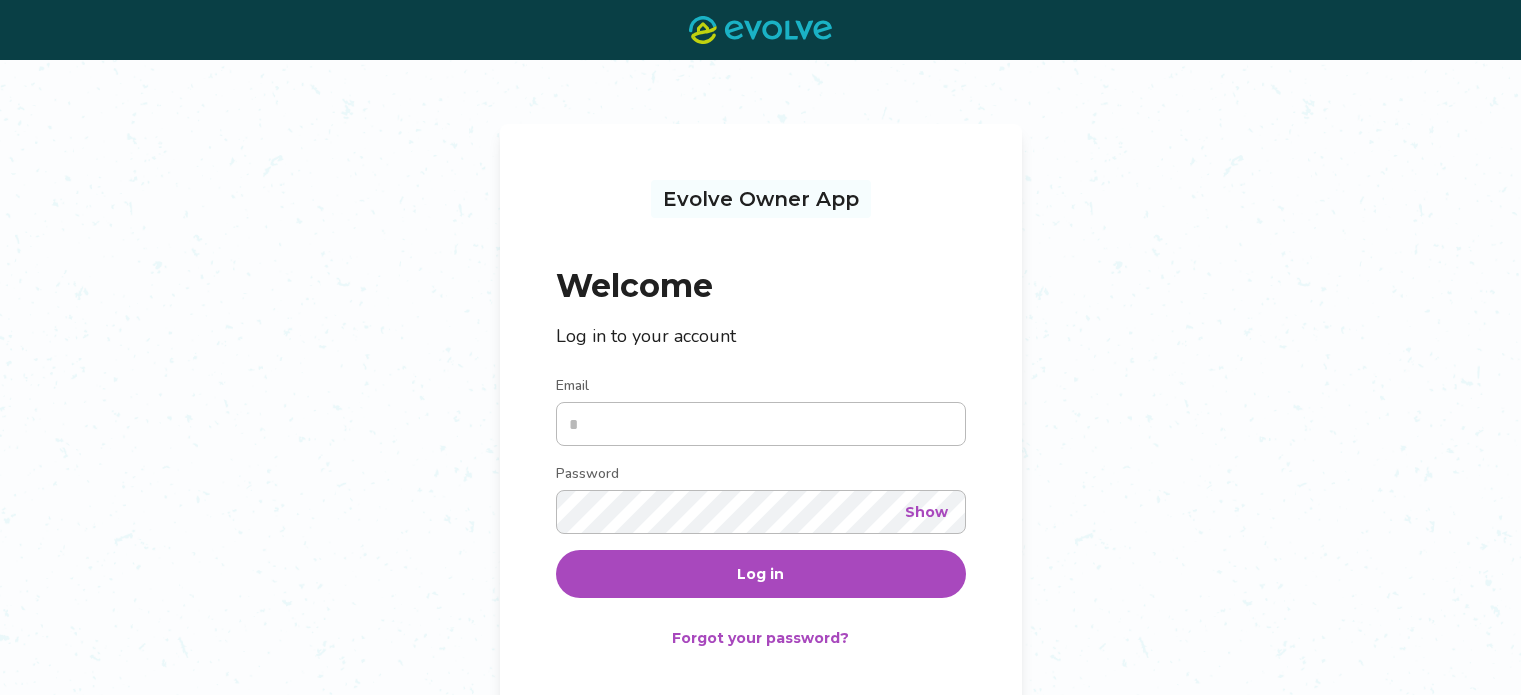 scroll, scrollTop: 0, scrollLeft: 0, axis: both 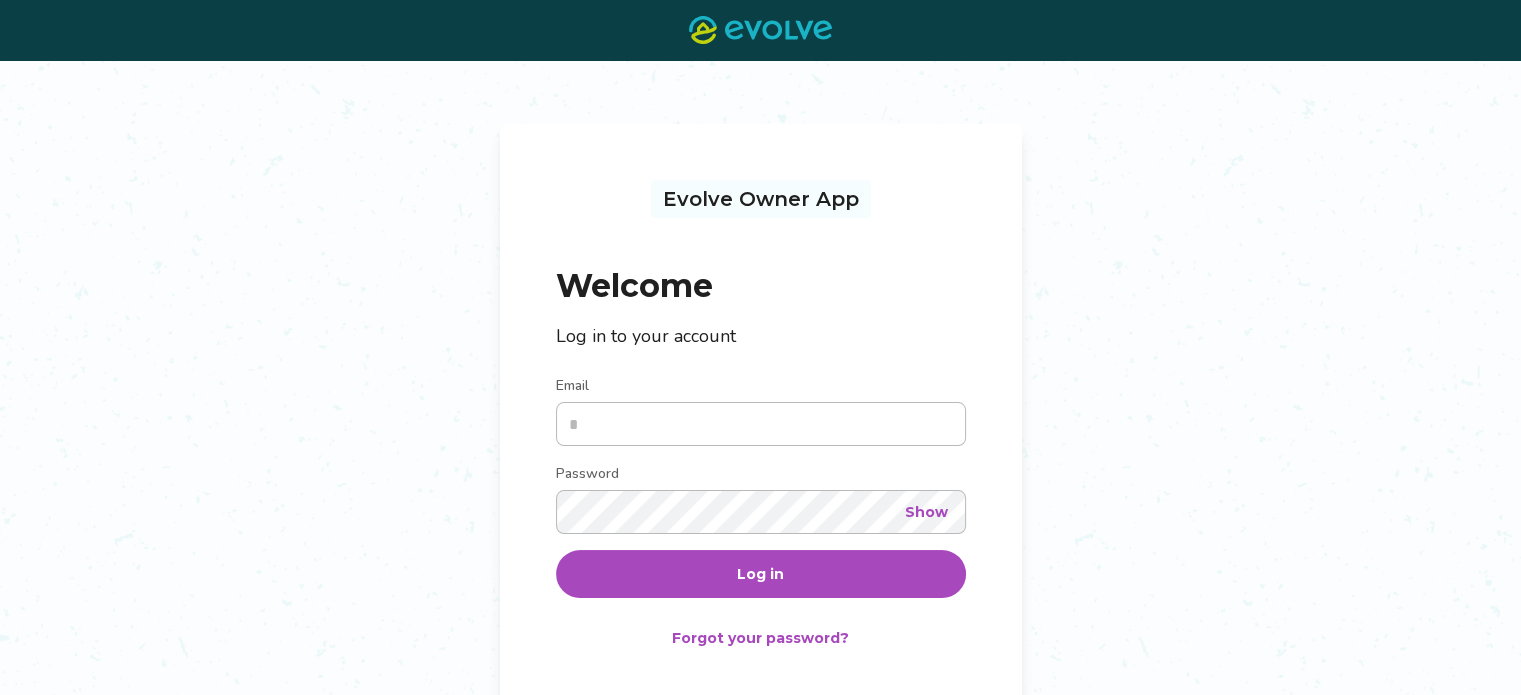 click on "Email" at bounding box center (761, 424) 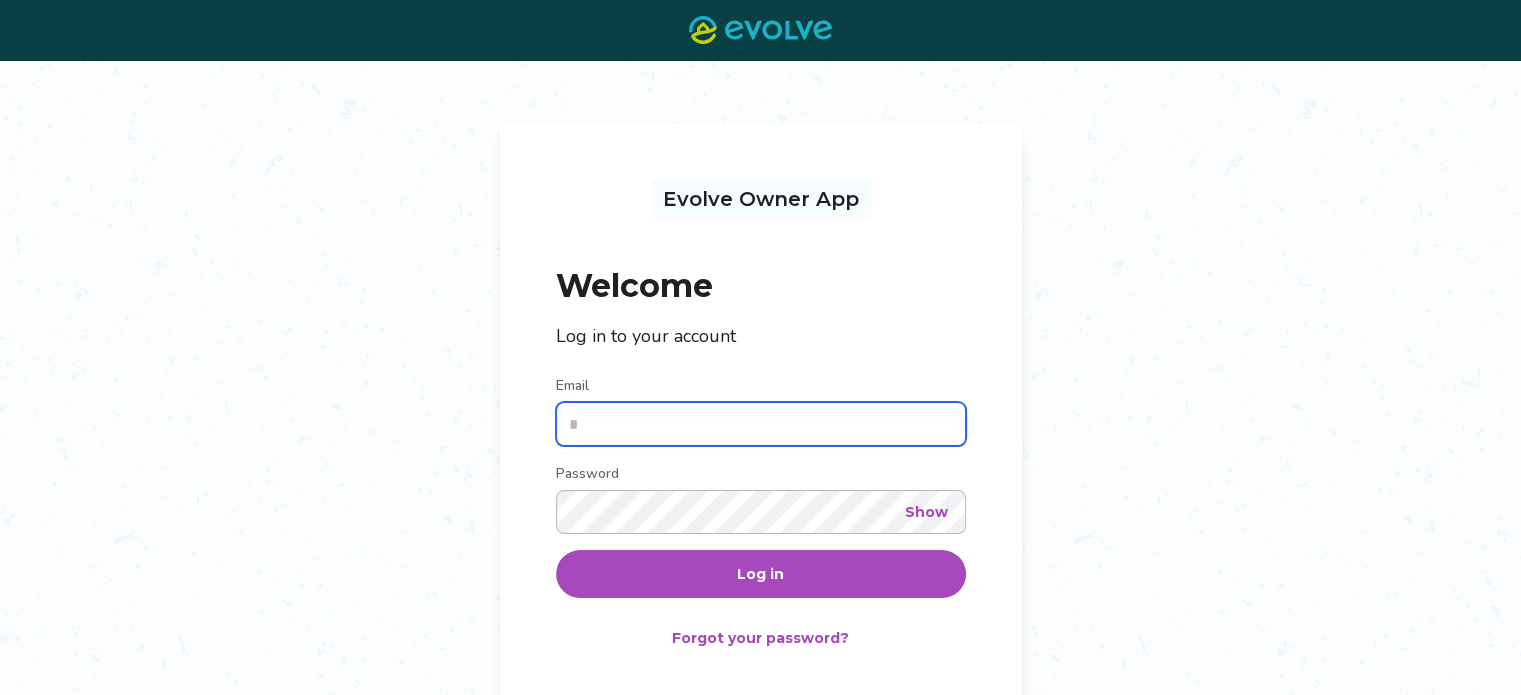 type on "**********" 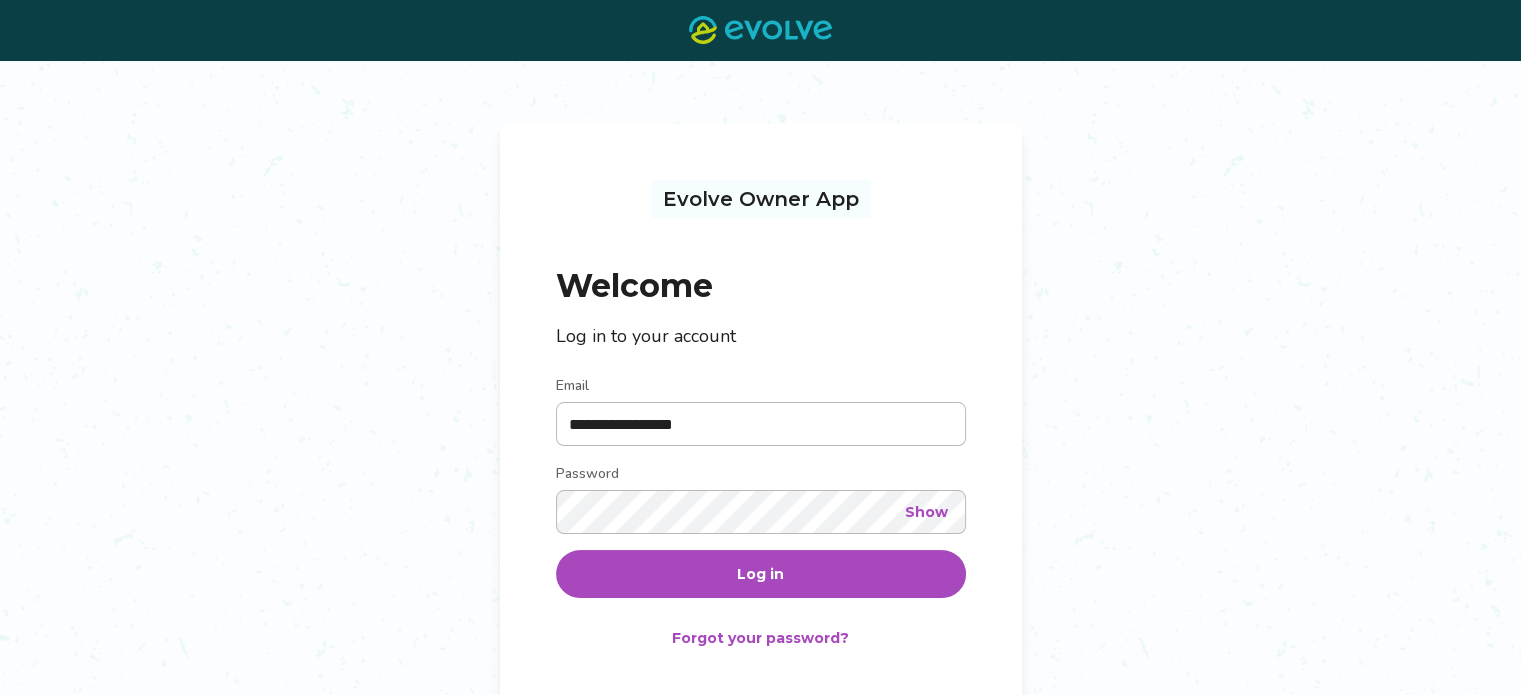 click on "Log in" at bounding box center [761, 574] 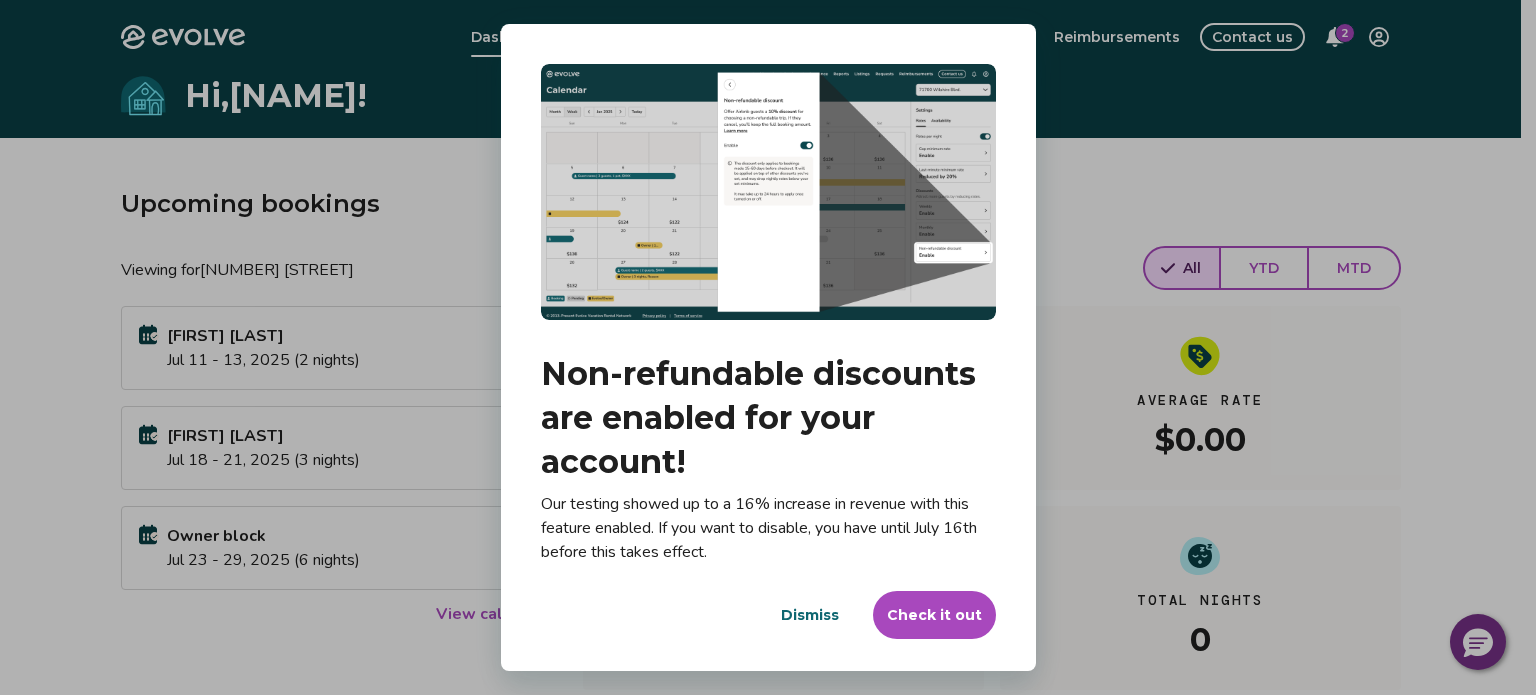 click on "Dialog Non-refundable discounts are enabled for your account! Our testing showed up to a 16% increase in revenue with this feature enabled. If you want to disable, you have until July 16th before this takes effect. Dismiss Check it out" at bounding box center [768, 347] 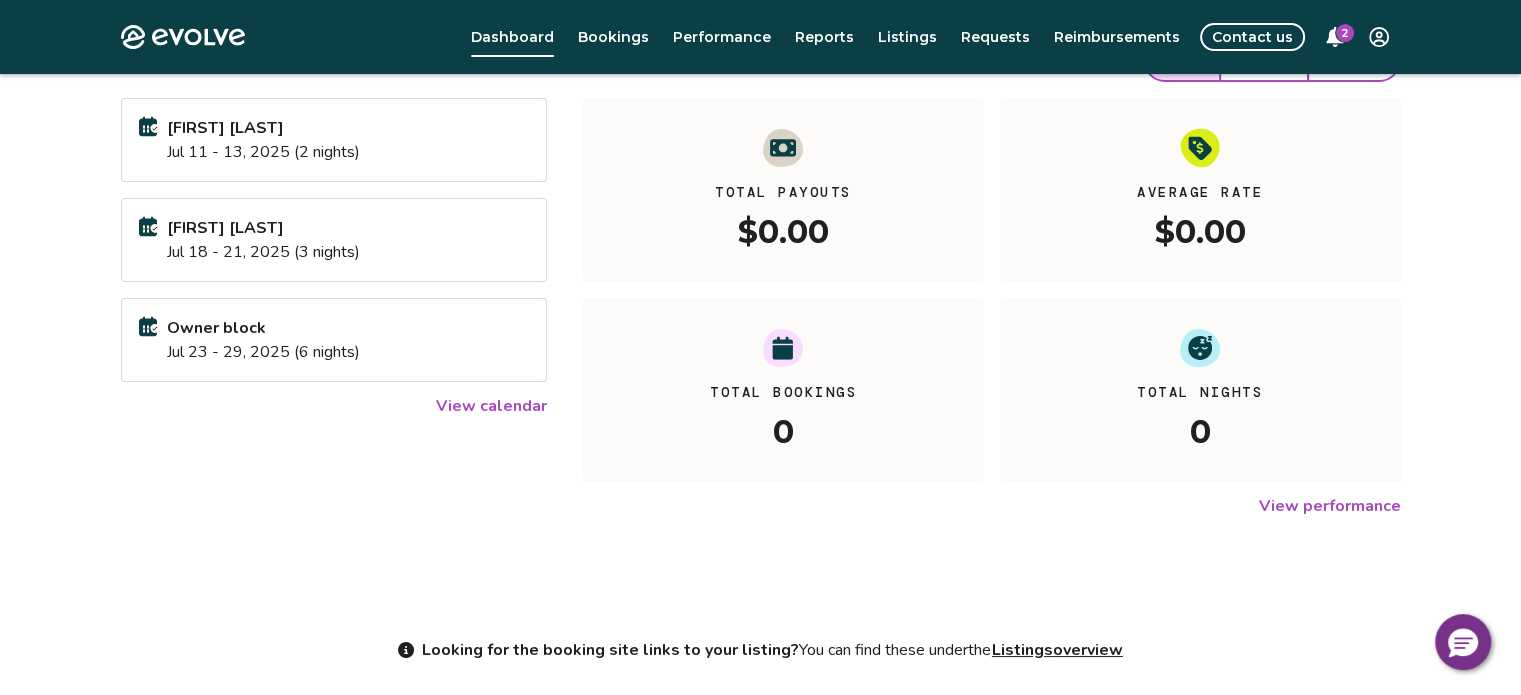scroll, scrollTop: 0, scrollLeft: 0, axis: both 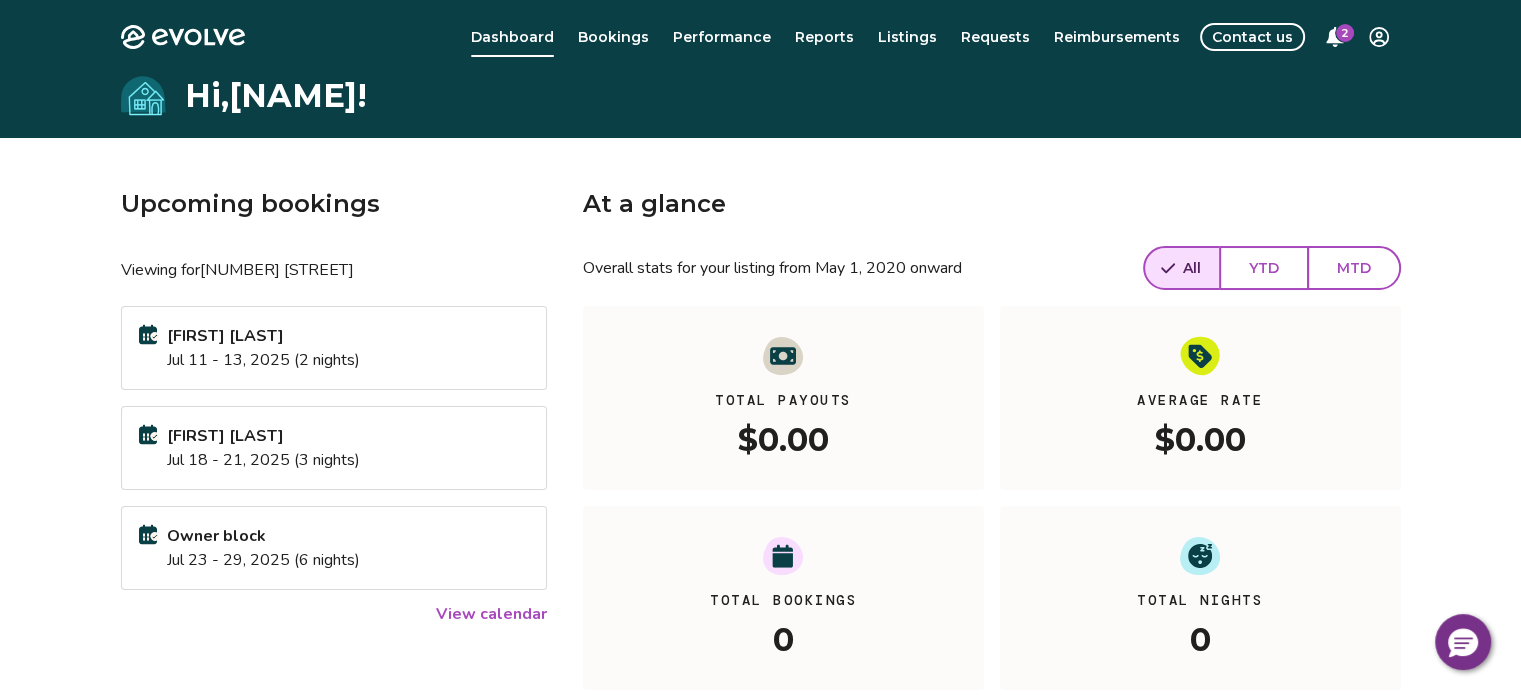 click on "Evolve Dashboard Bookings Performance Reports Listings Requests Reimbursements Contact us 2 Hi,  [NAME] ! Upcoming bookings Viewing for  [NUMBER] [STREET] [FIRST] [LAST] Jul 11 - 13, 2025 (2 nights) [FIRST] [LAST] Jul 18 - 21, 2025 (3 nights) Owner block Jul 23 - 29, 2025 (6 nights) View calendar At a glance Overall stats for your listing from May 1, 2020 onward All YTD MTD Total Payouts $0.00 Average Rate $0.00 Total Bookings 0 Total Nights 0 View performance Looking for the booking site links to your listing?  You can find these under  the  Listings  overview © 2013-Present Evolve Vacation Rental Network Privacy Policy | Terms of Service" at bounding box center (760, 517) 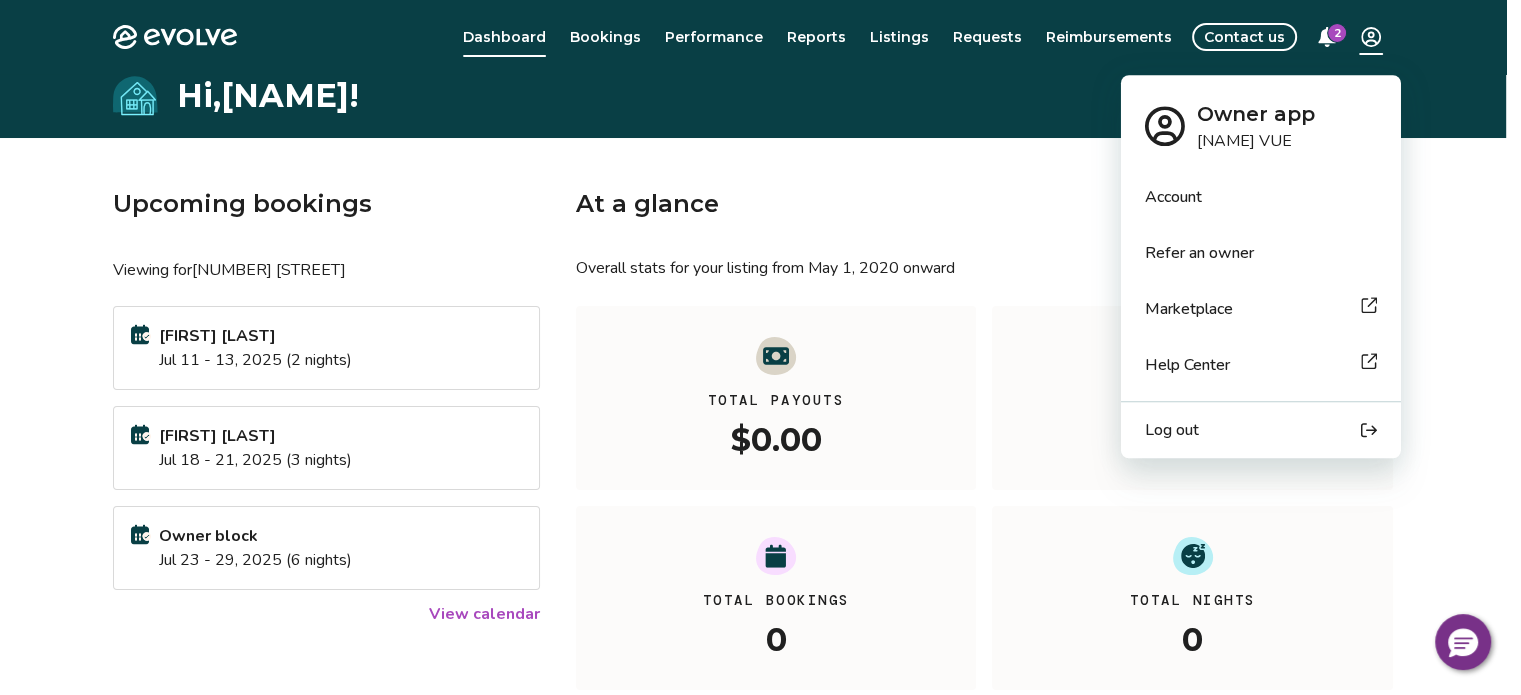 click on "Evolve Dashboard Bookings Performance Reports Listings Requests Reimbursements Contact us 2 Hi,  [NAME] ! Upcoming bookings Viewing for  [NUMBER] [STREET] [FIRST] [LAST] Jul 11 - 13, 2025 (2 nights) [FIRST] [LAST] Jul 18 - 21, 2025 (3 nights) Owner block Jul 23 - 29, 2025 (6 nights) View calendar At a glance Overall stats for your listing from May 1, 2020 onward All YTD MTD Total Payouts $0.00 Average Rate $0.00 Total Bookings 0 Total Nights 0 View performance Looking for the booking site links to your listing?  You can find these under  the  Listings  overview © 2013-Present Evolve Vacation Rental Network Privacy Policy | Terms of Service
Owner app [NAME] [NAME] Account Refer an owner Marketplace Help Center Log out" at bounding box center (760, 517) 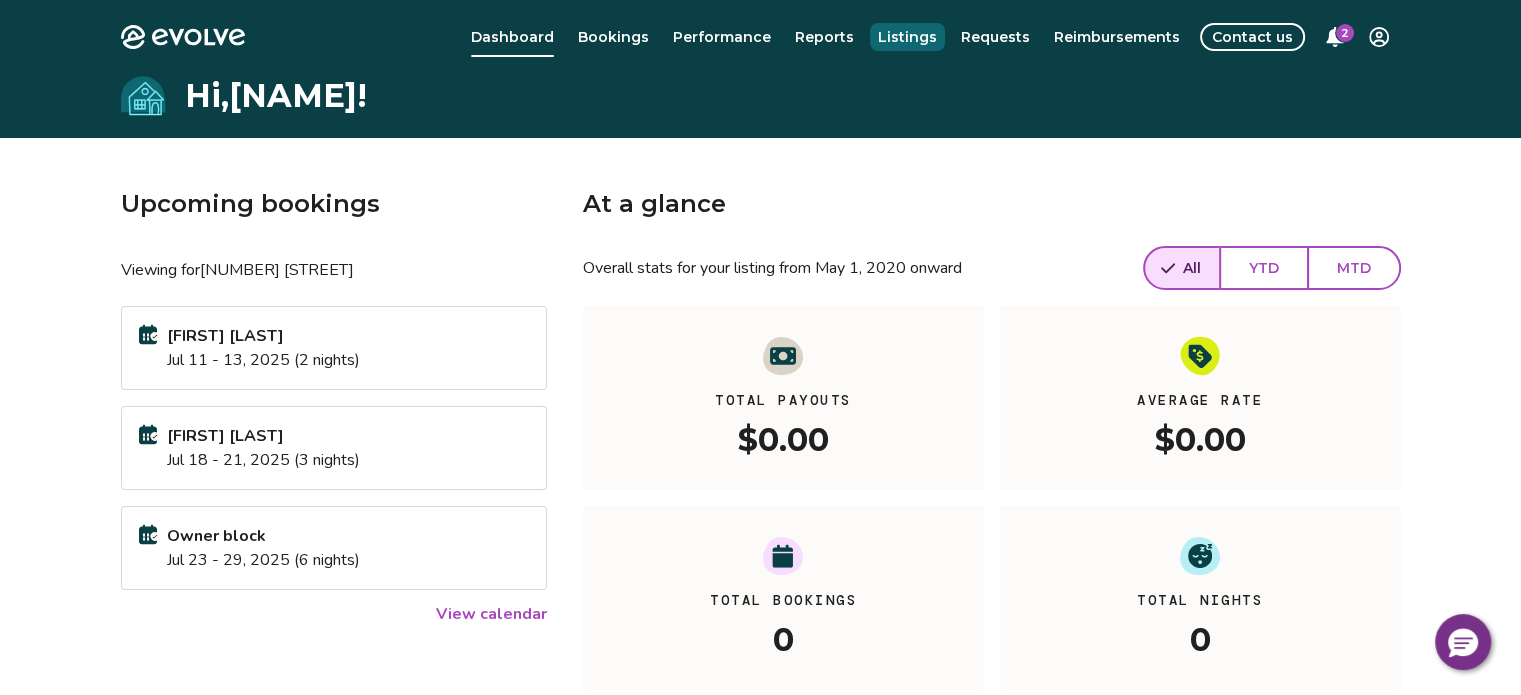 click on "Listings" at bounding box center [907, 37] 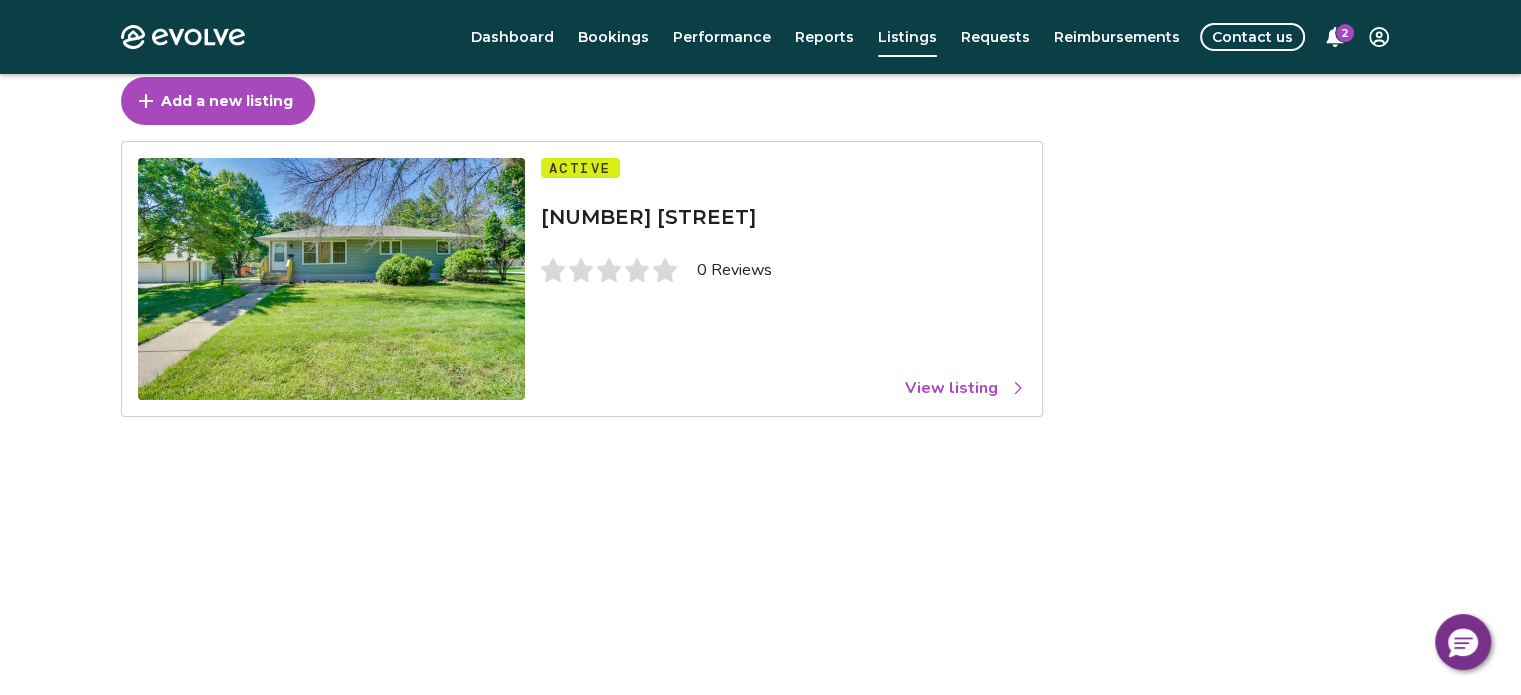 scroll, scrollTop: 0, scrollLeft: 0, axis: both 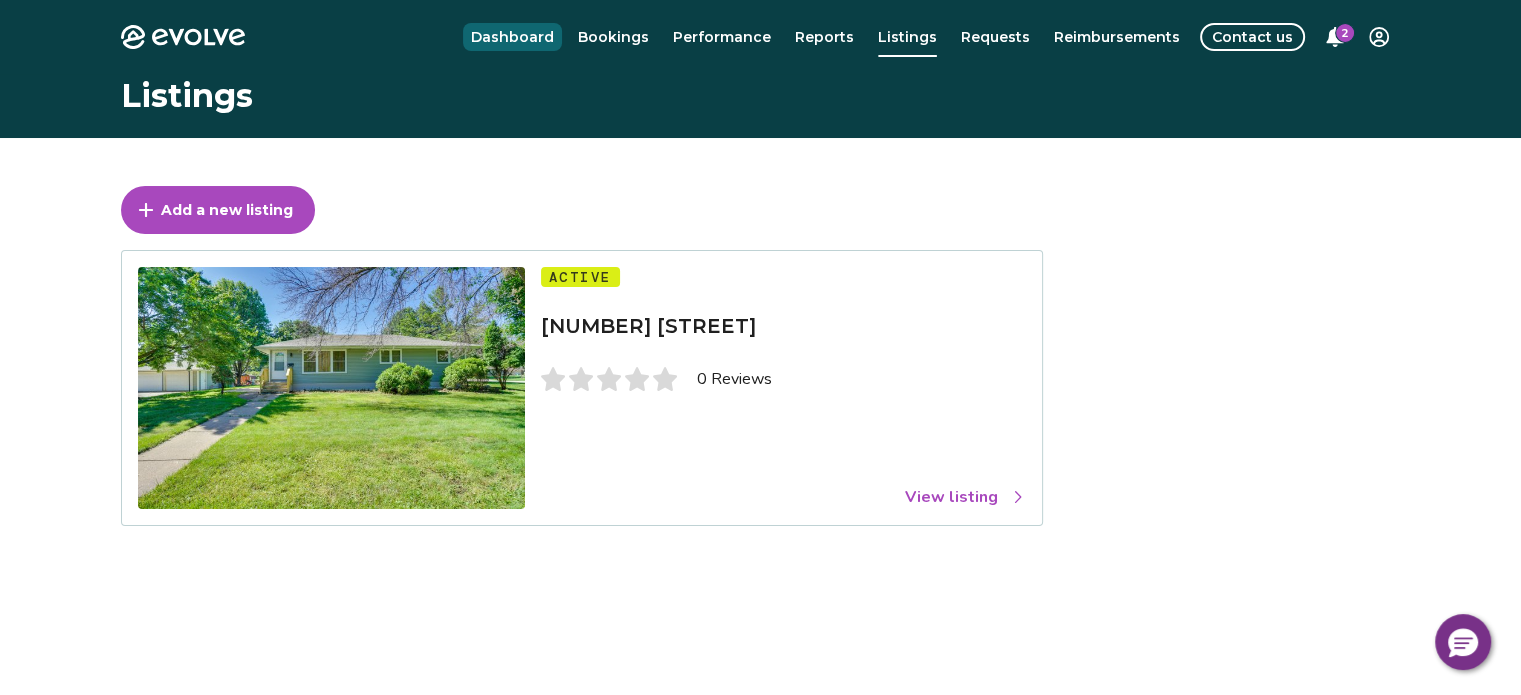 click on "Dashboard" at bounding box center (512, 37) 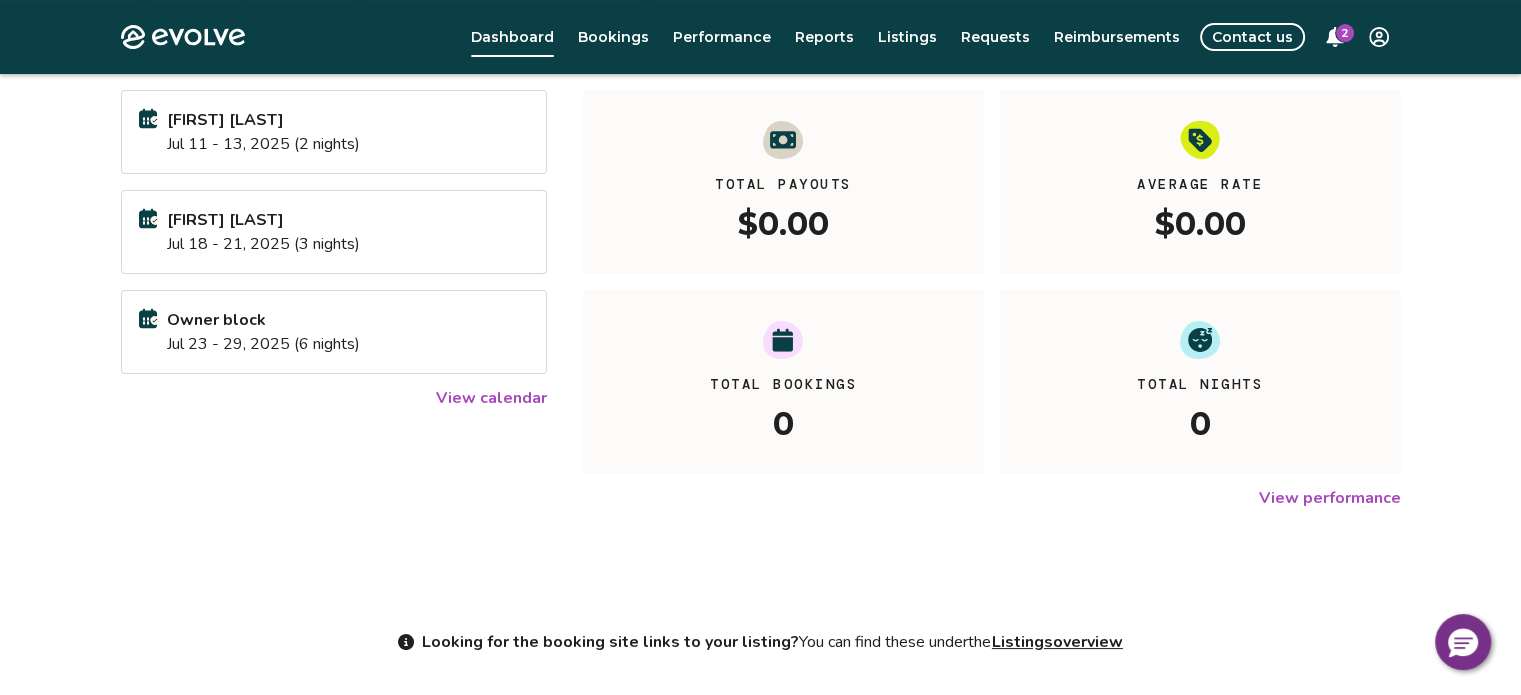 scroll, scrollTop: 0, scrollLeft: 0, axis: both 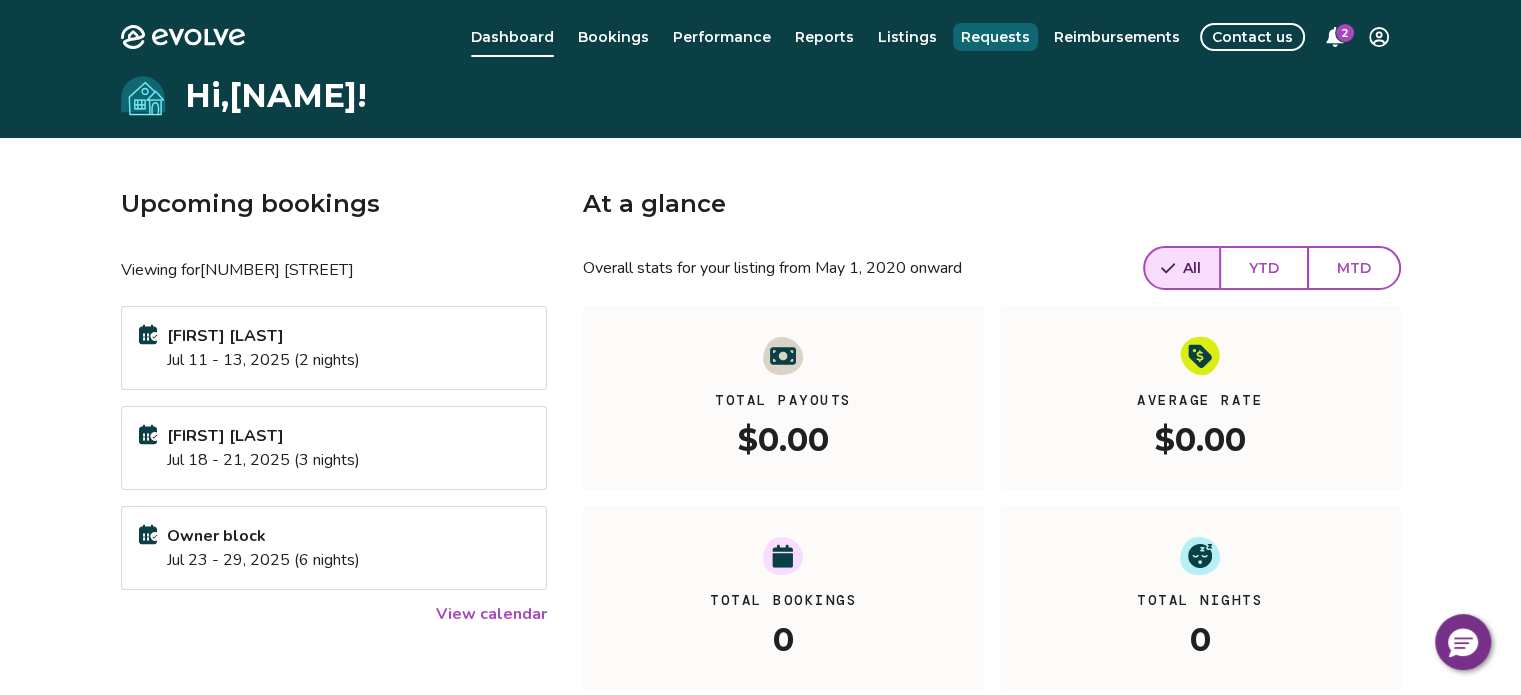 click on "Requests" at bounding box center (995, 37) 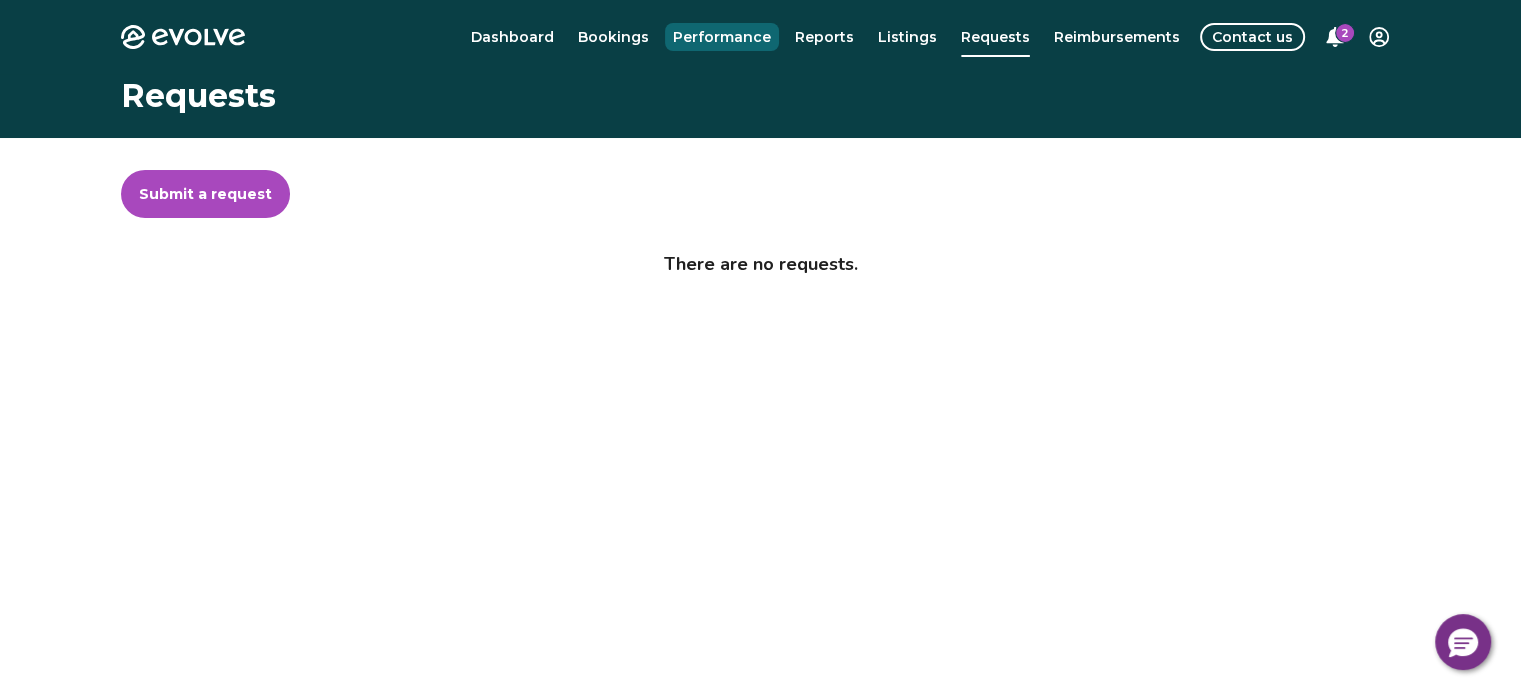 click on "Performance" at bounding box center [722, 37] 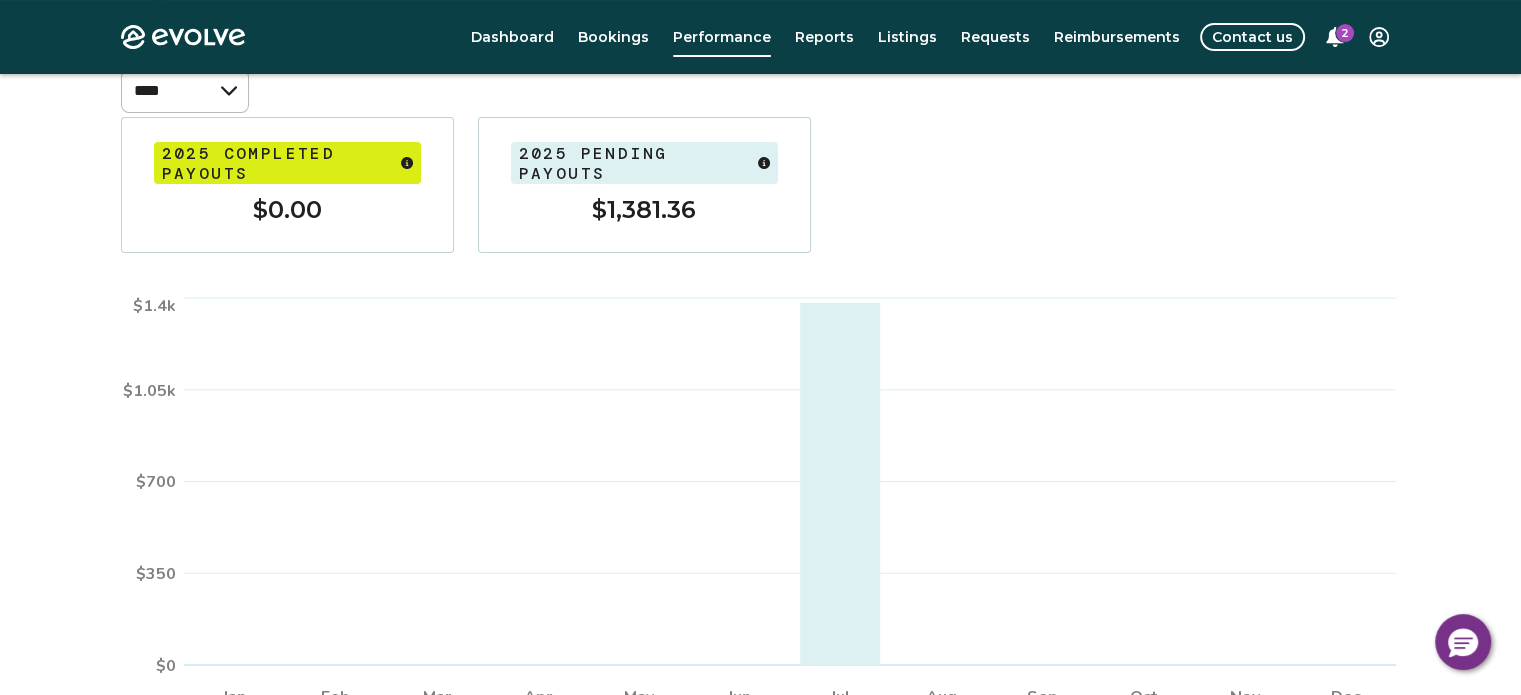 scroll, scrollTop: 0, scrollLeft: 0, axis: both 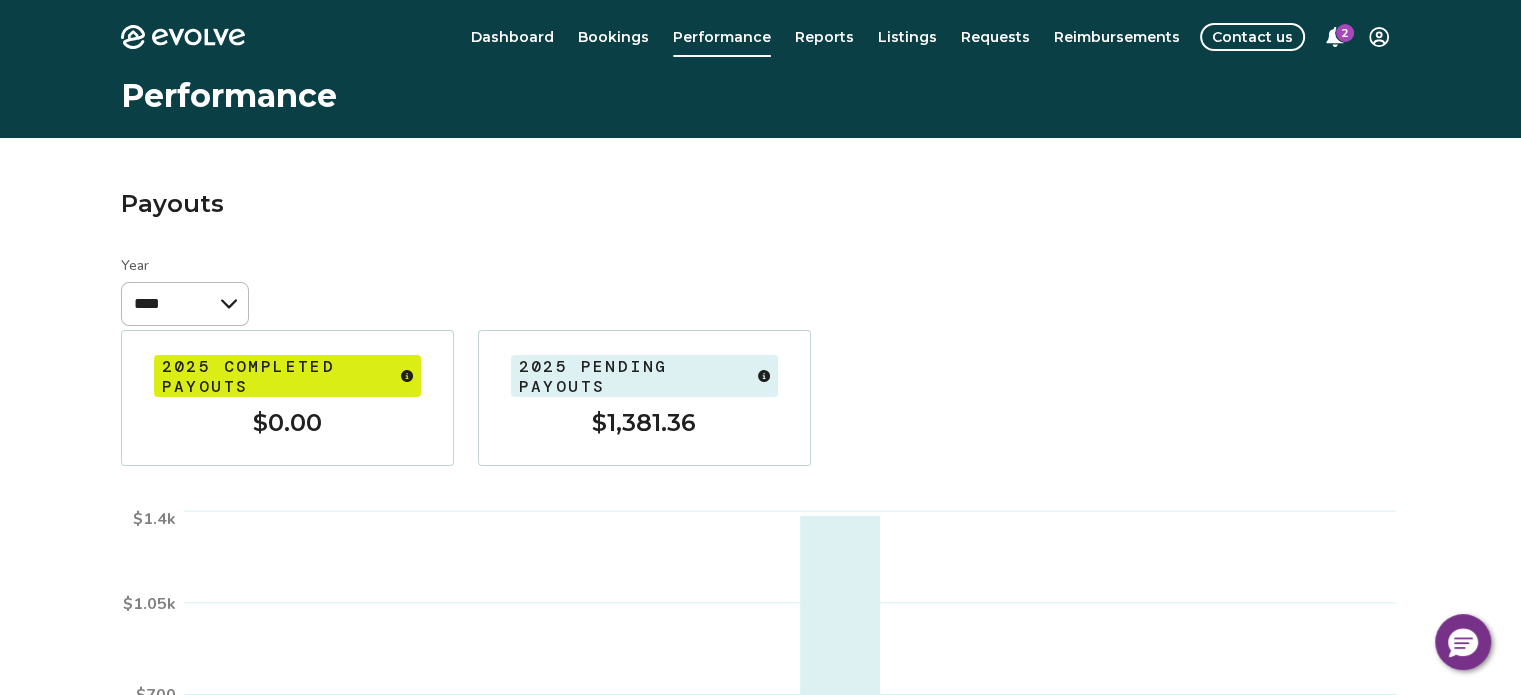 click on "Dashboard" at bounding box center (512, 37) 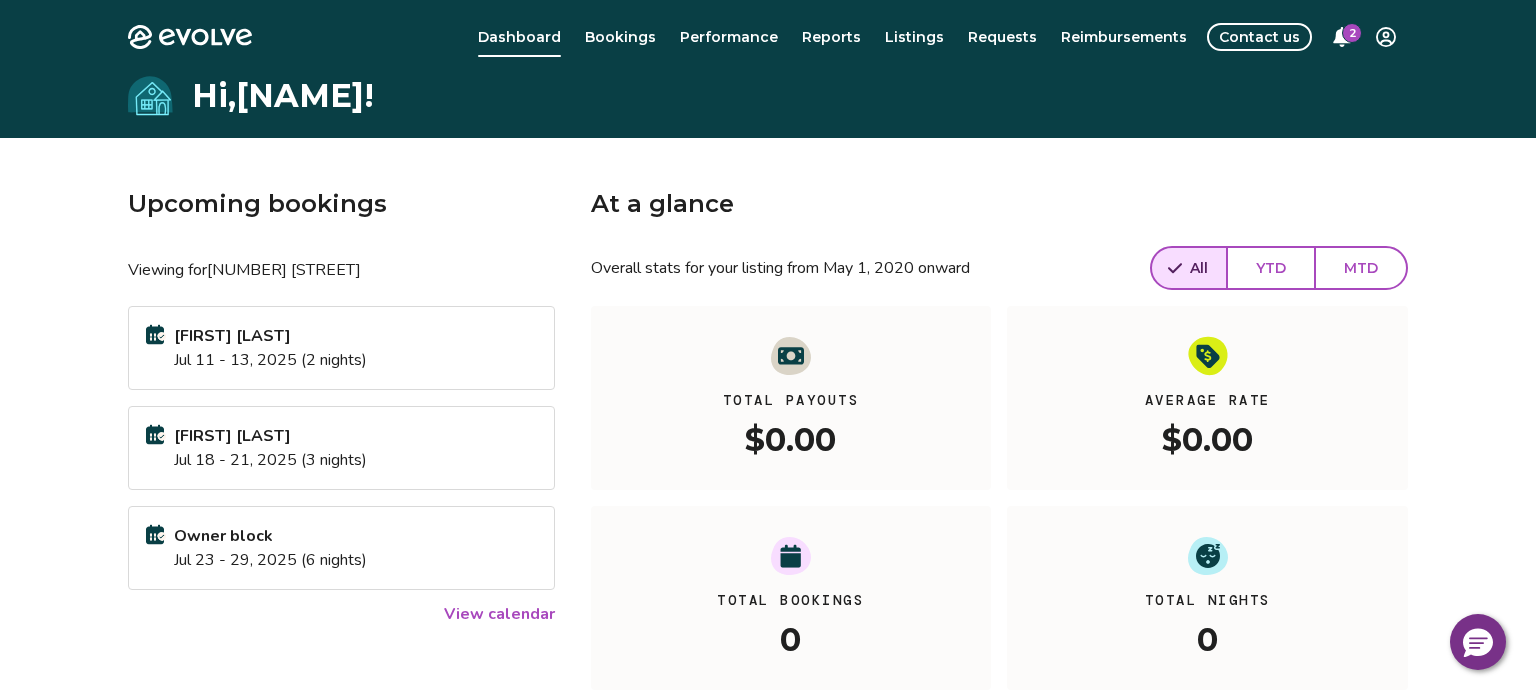 click on "Evolve Dashboard Bookings Performance Reports Listings Requests Reimbursements Contact us 2 Hi,  [NAME] ! Upcoming bookings Viewing for  [NUMBER] [STREET] [FIRST] [LAST] Jul 11 - 13, 2025 (2 nights) [FIRST] [LAST] Jul 18 - 21, 2025 (3 nights) Owner block Jul 23 - 29, 2025 (6 nights) View calendar At a glance Overall stats for your listing from May 1, 2020 onward All YTD MTD Total Payouts $0.00 Average Rate $0.00 Total Bookings 0 Total Nights 0 View performance Looking for the booking site links to your listing?  You can find these under  the  Listings  overview © 2013-Present Evolve Vacation Rental Network Privacy Policy | Terms of Service
$0" at bounding box center [768, 517] 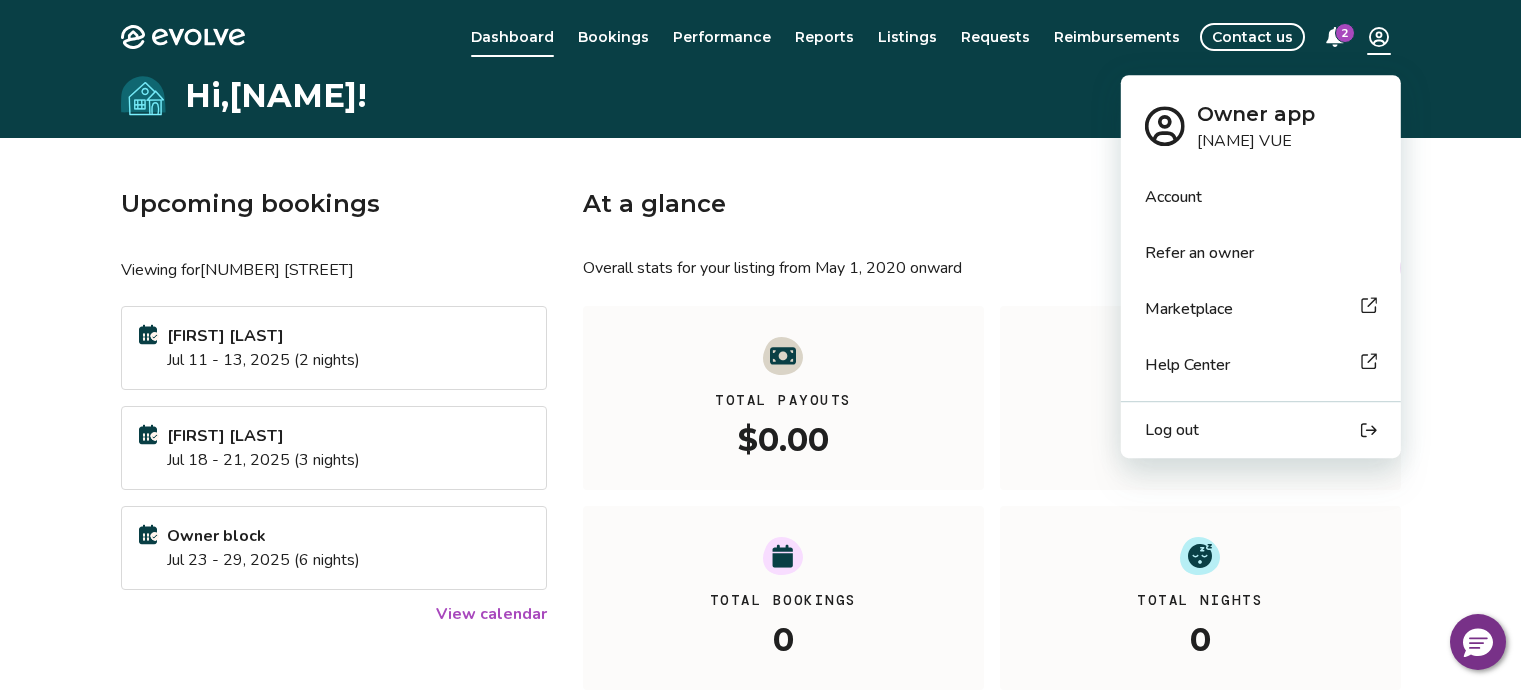 click on "Log out" at bounding box center [1261, 430] 